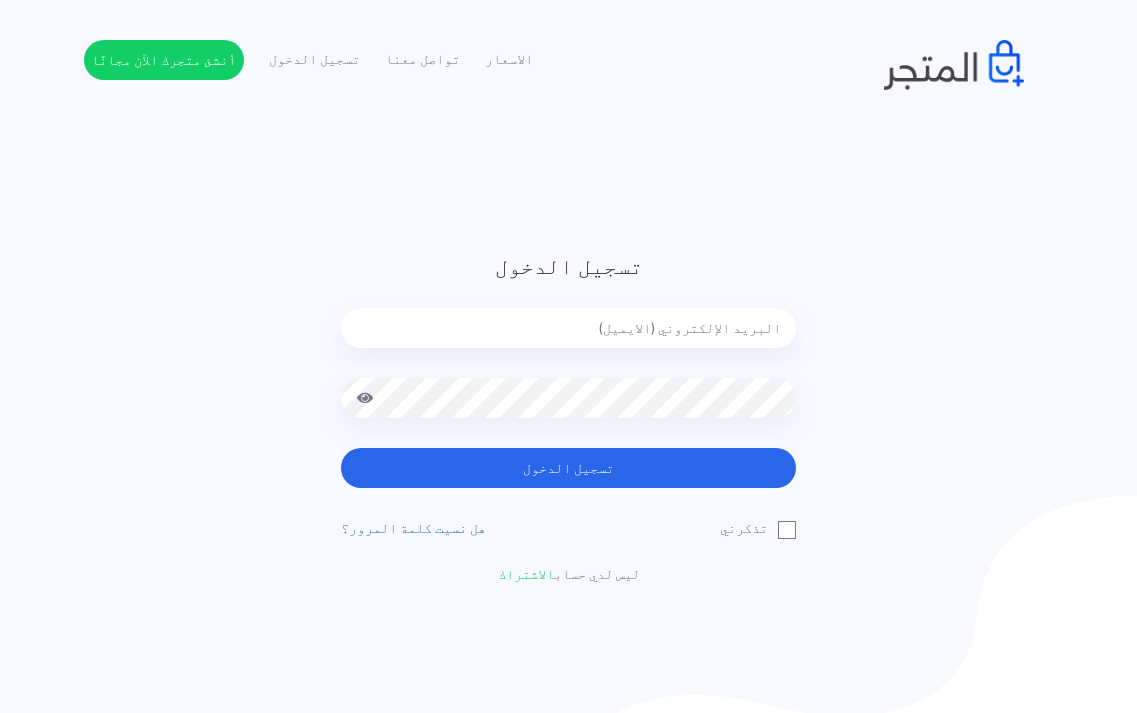 scroll, scrollTop: 0, scrollLeft: 0, axis: both 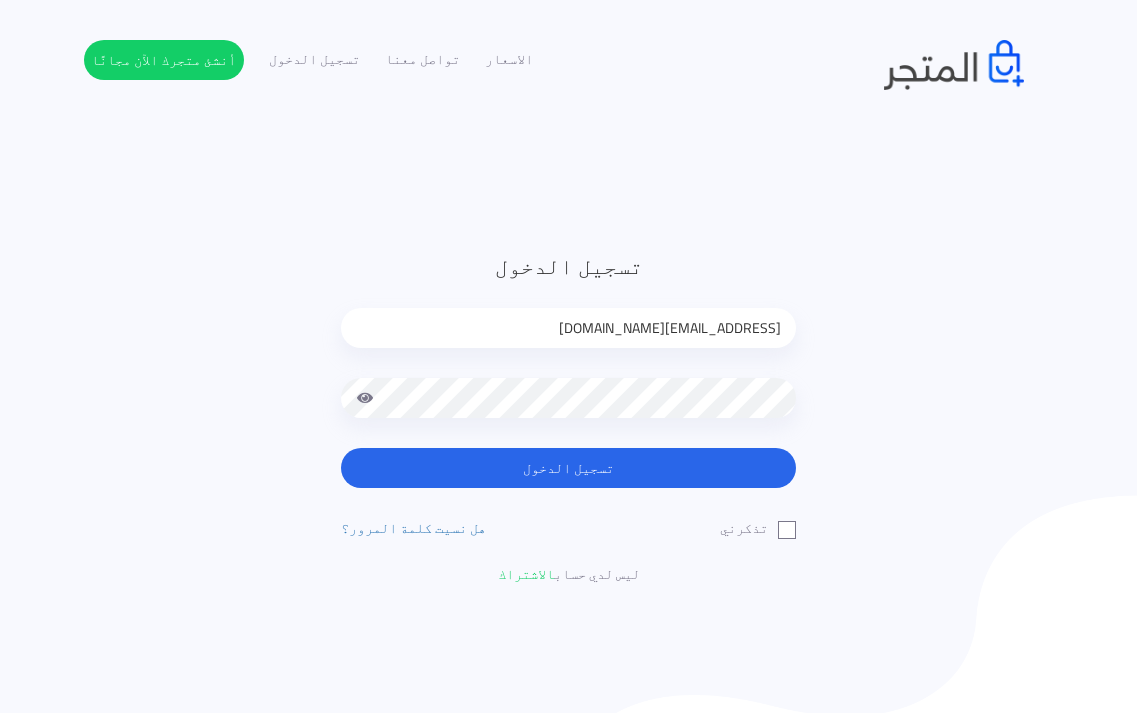 click on "تذكرني" at bounding box center [758, 528] 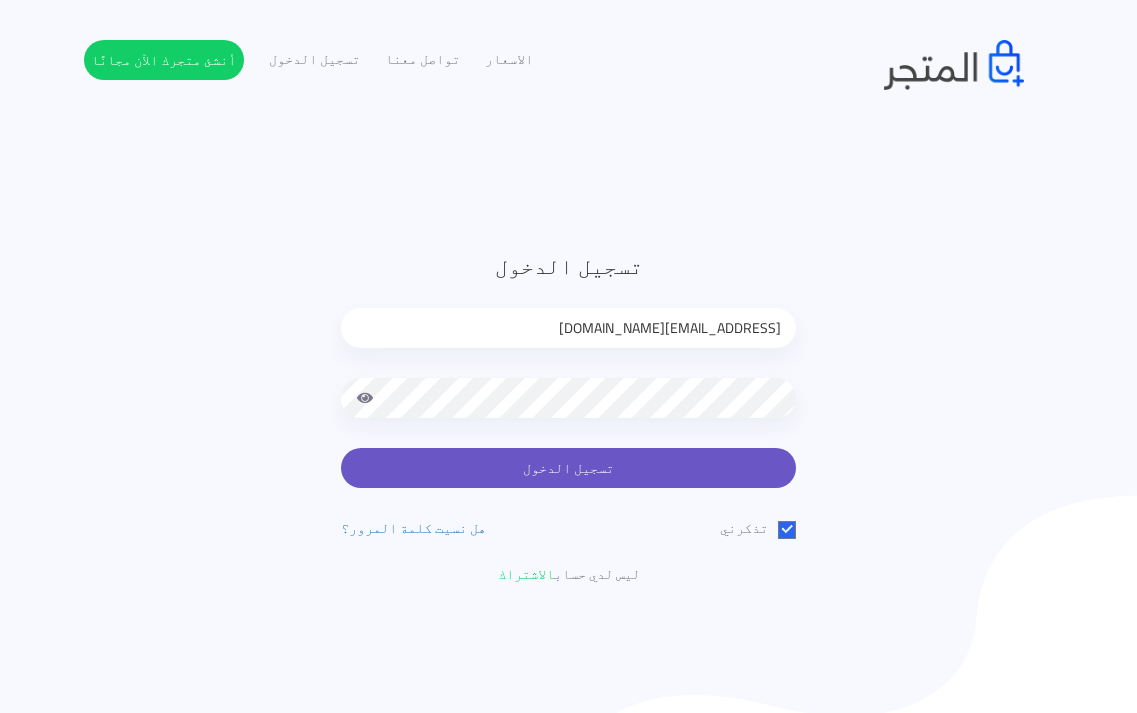 click on "تسجيل الدخول" at bounding box center (568, 468) 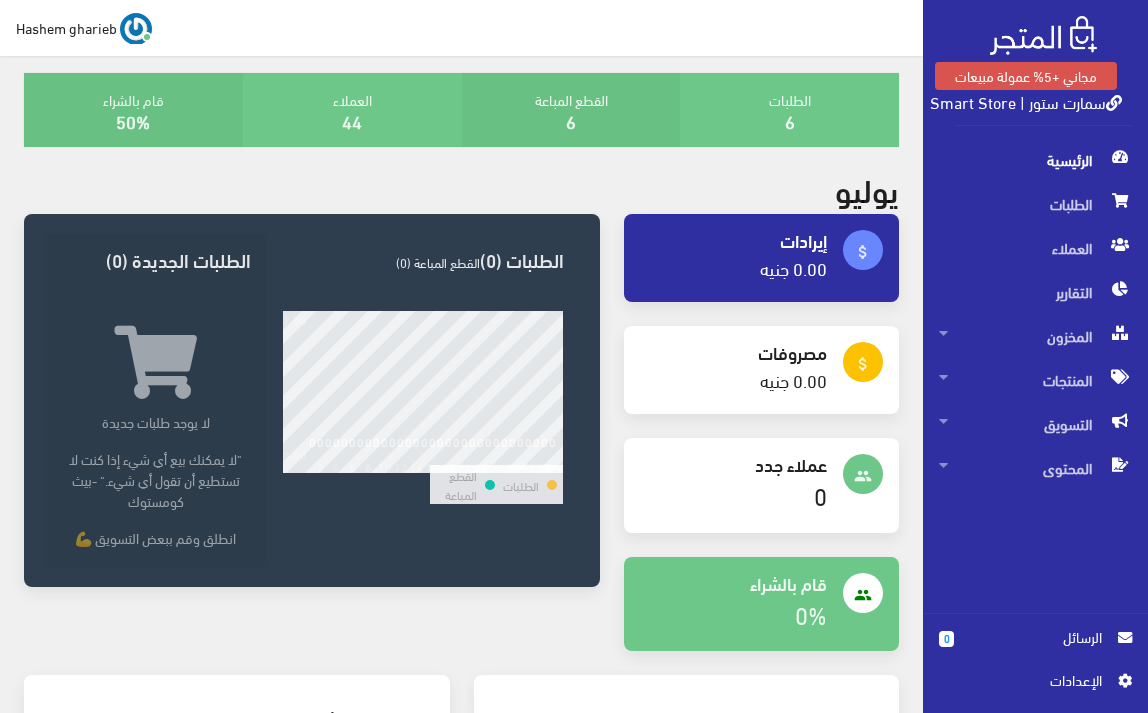 scroll, scrollTop: 0, scrollLeft: 0, axis: both 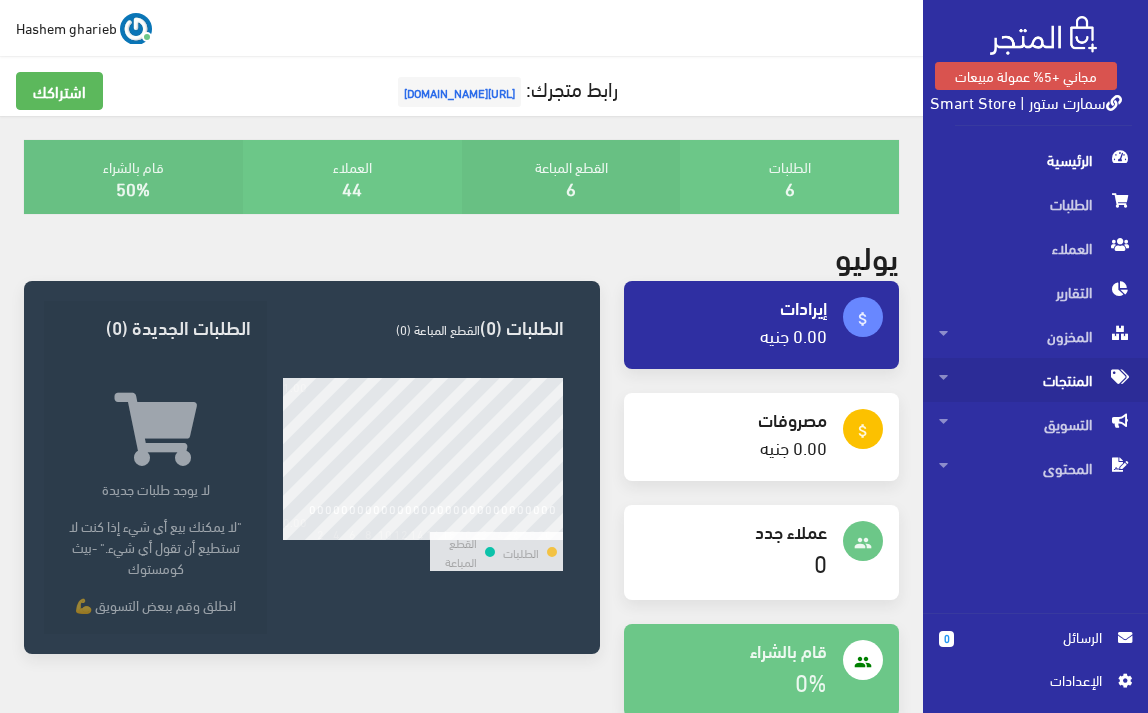 click on "المنتجات" at bounding box center (1035, 380) 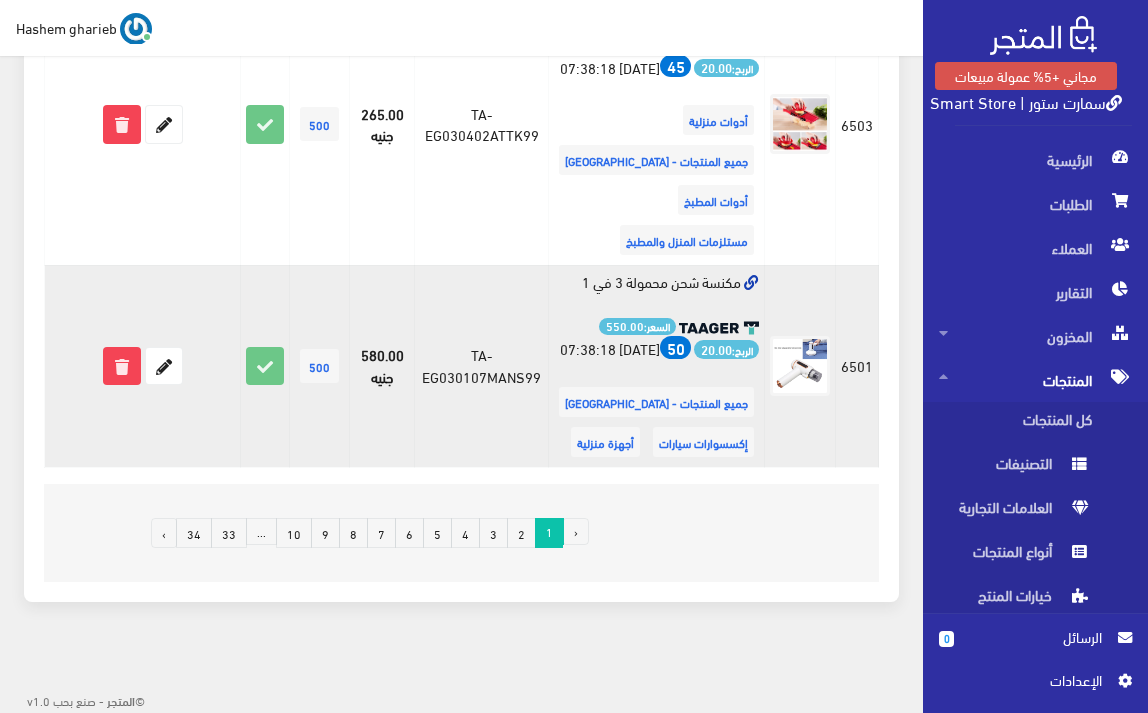 scroll, scrollTop: 4307, scrollLeft: 0, axis: vertical 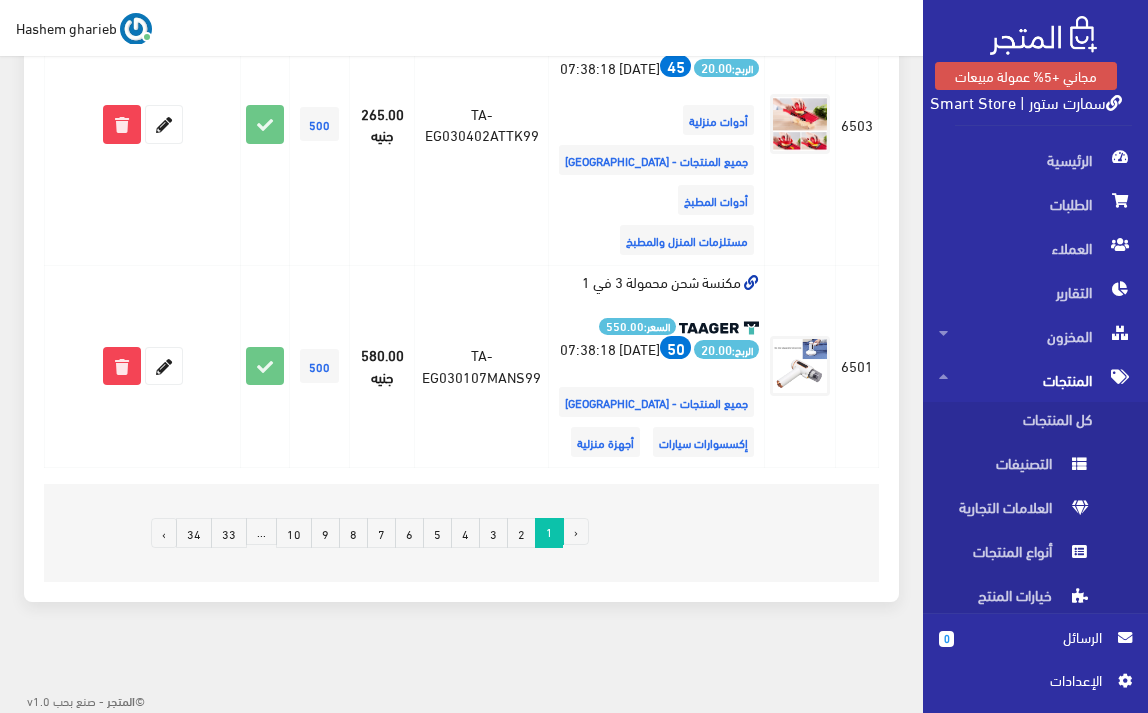 click on "10" at bounding box center (294, 533) 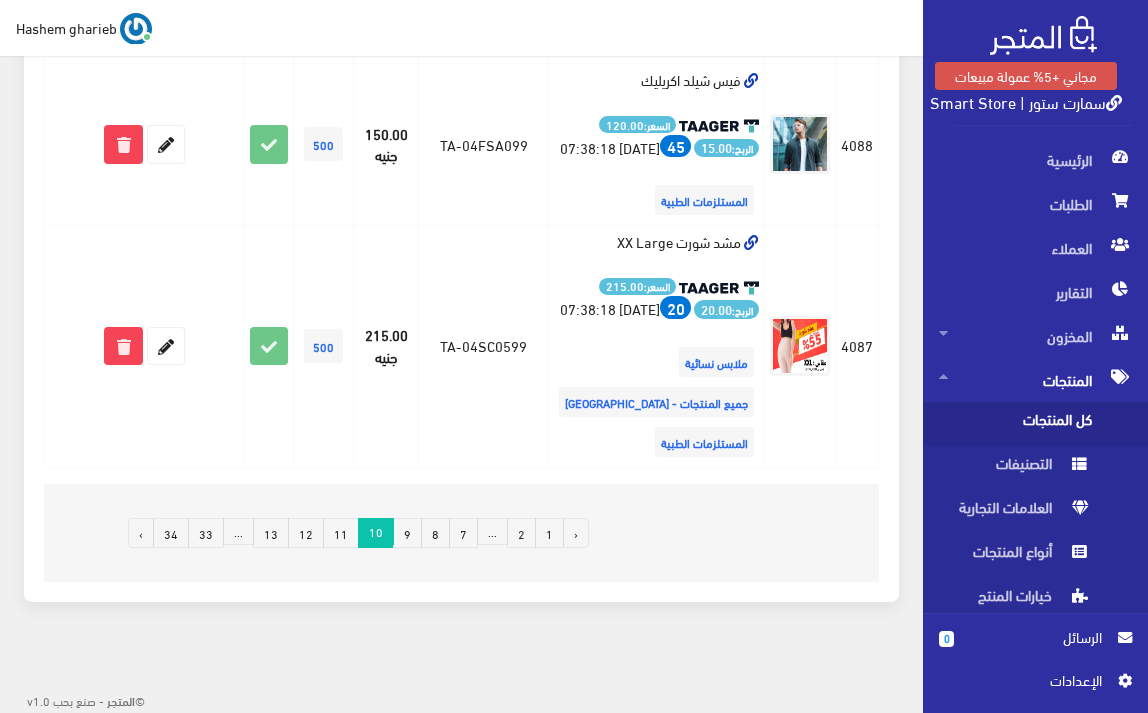 scroll, scrollTop: 4400, scrollLeft: 0, axis: vertical 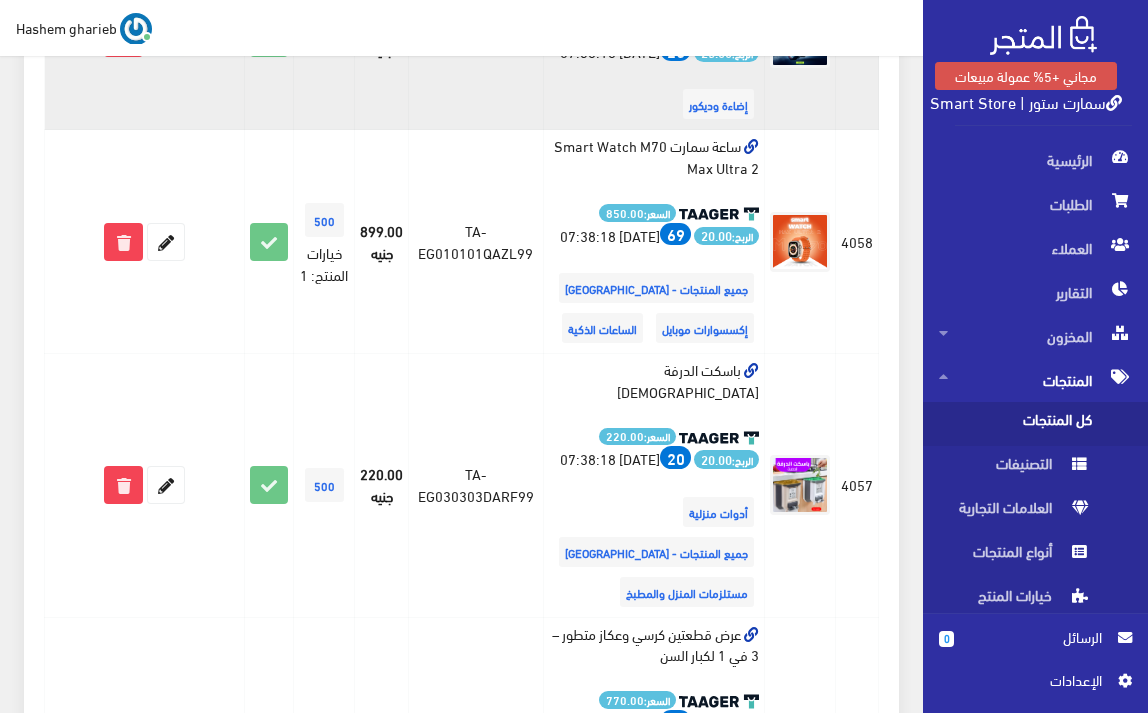 click on "كشاف Bright Searchlight الحديث
السعر:  300.00
الربح:  25.00
25
2025-04-28 07:38:18
إضاءة وديكور" at bounding box center (654, 38) 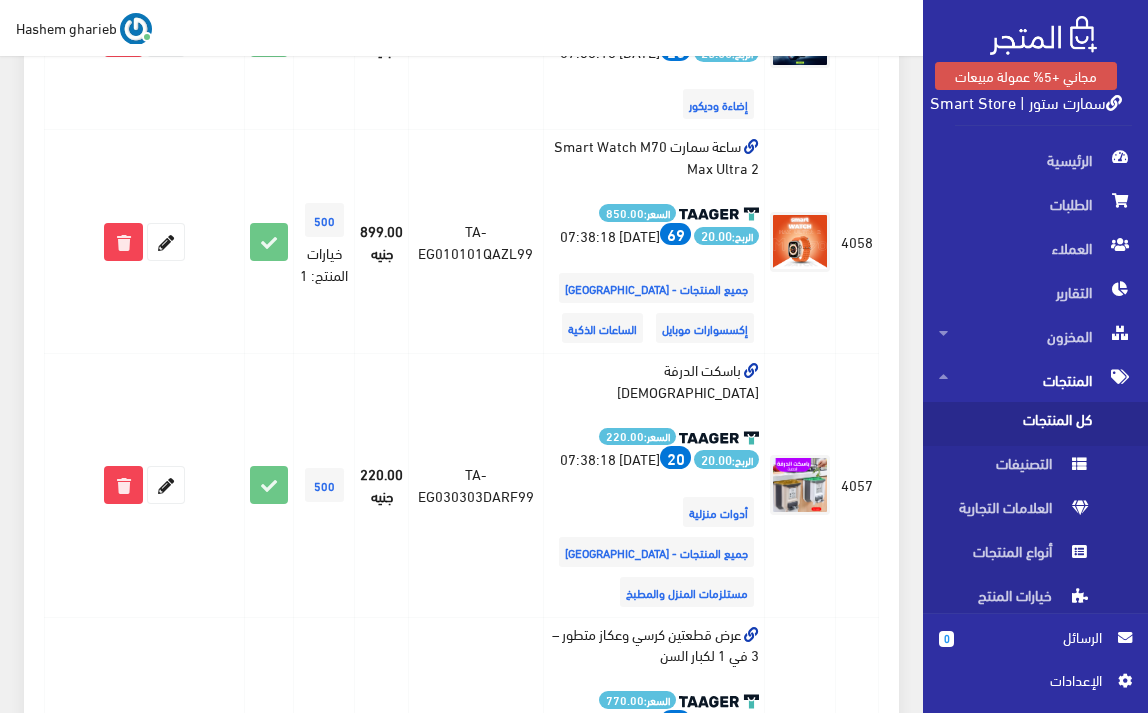 click on "677
شحن مجاني: 41
اضافة من موقع تاجر" at bounding box center [461, -758] 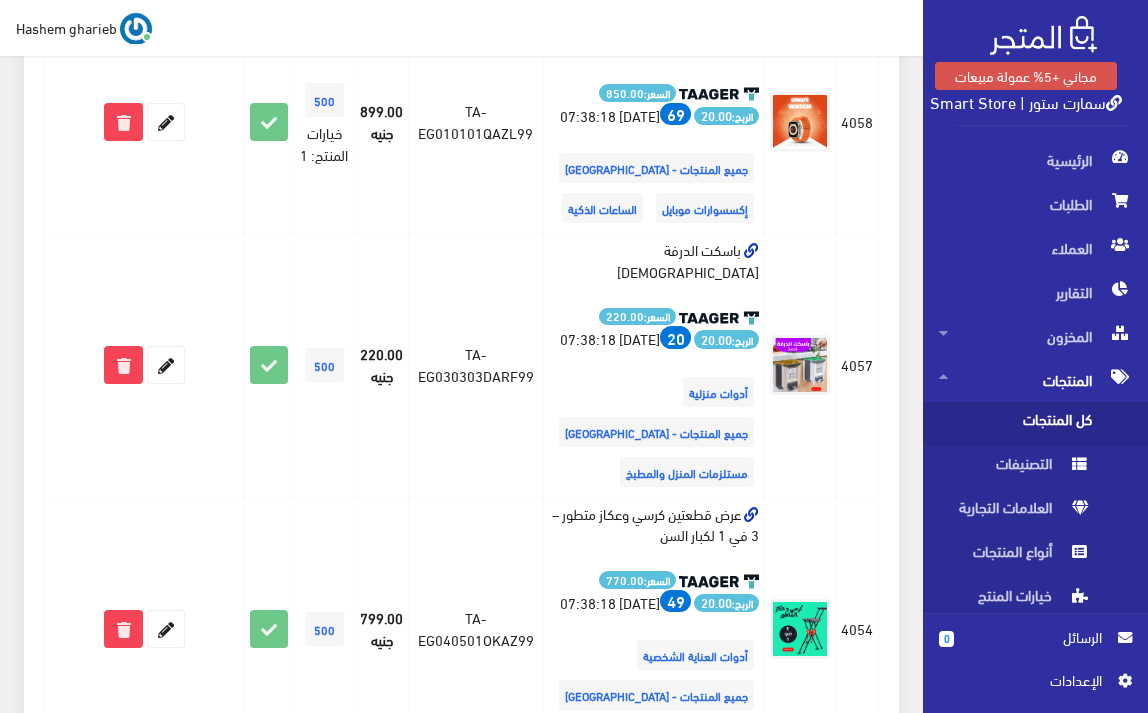 scroll, scrollTop: 3400, scrollLeft: 0, axis: vertical 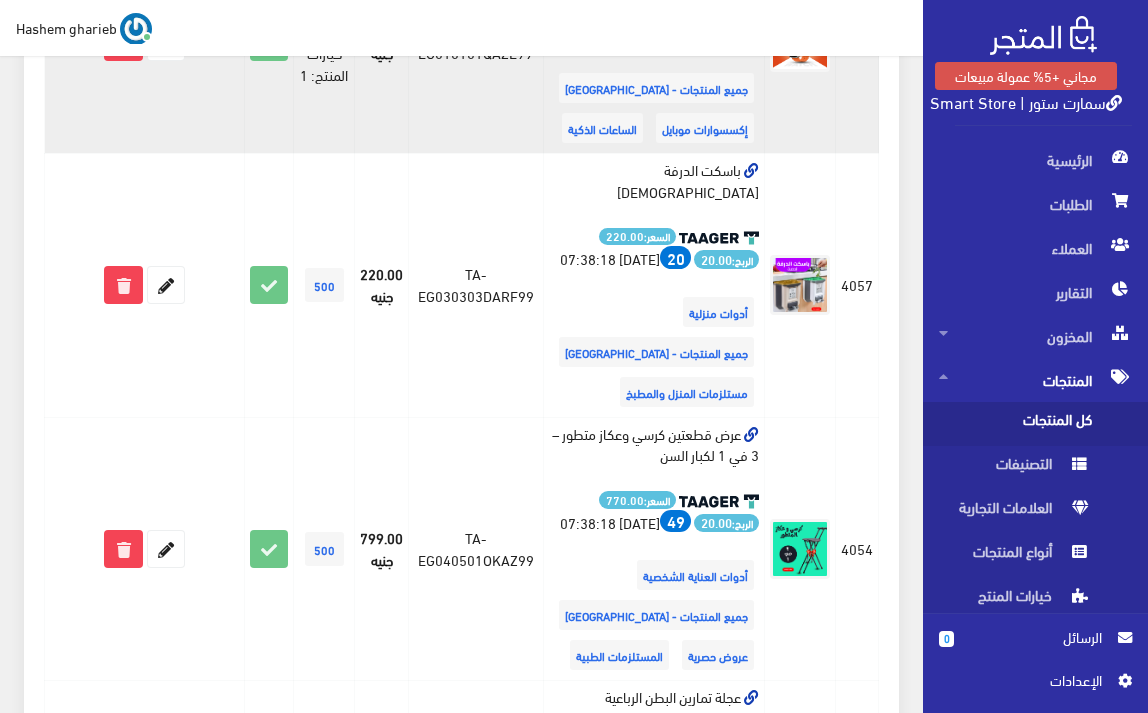click on "ساعة سمارت Smart Watch M70 Max Ultra 2
السعر:  850.00
الربح:  20.00
69
2025-04-28 07:38:18
جميع المنتجات - مصر إكسسوارات موبايل" at bounding box center [654, 42] 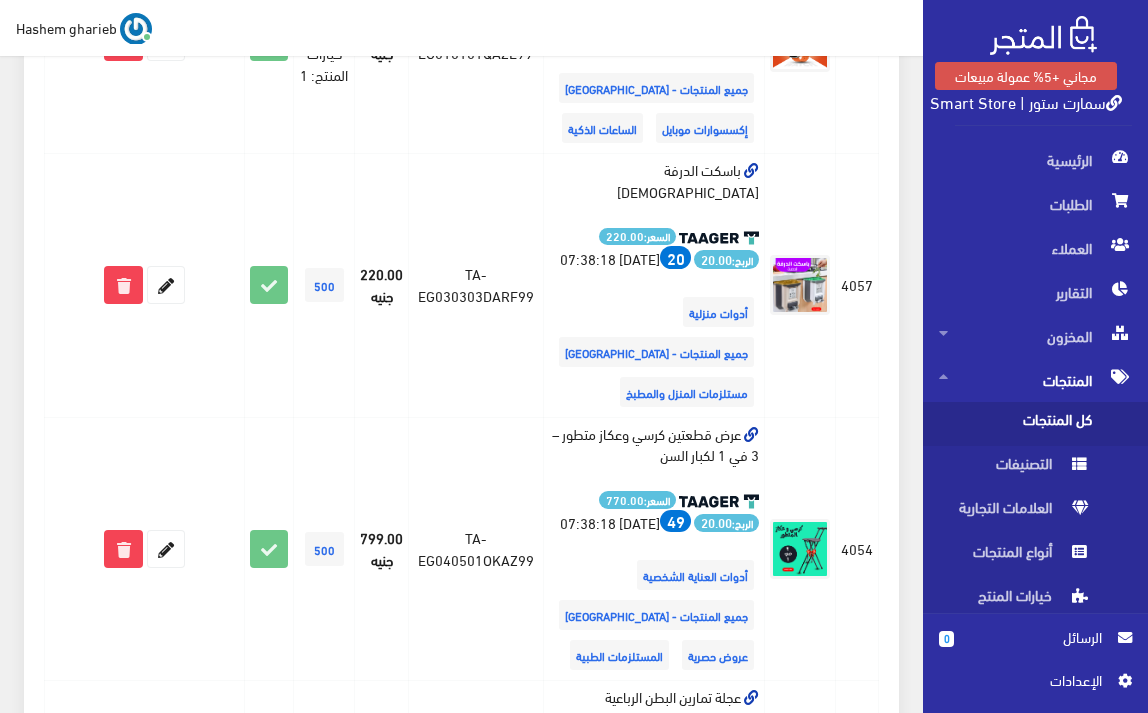click on "677
شحن مجاني: 41
اضافة من موقع تاجر" at bounding box center (461, -970) 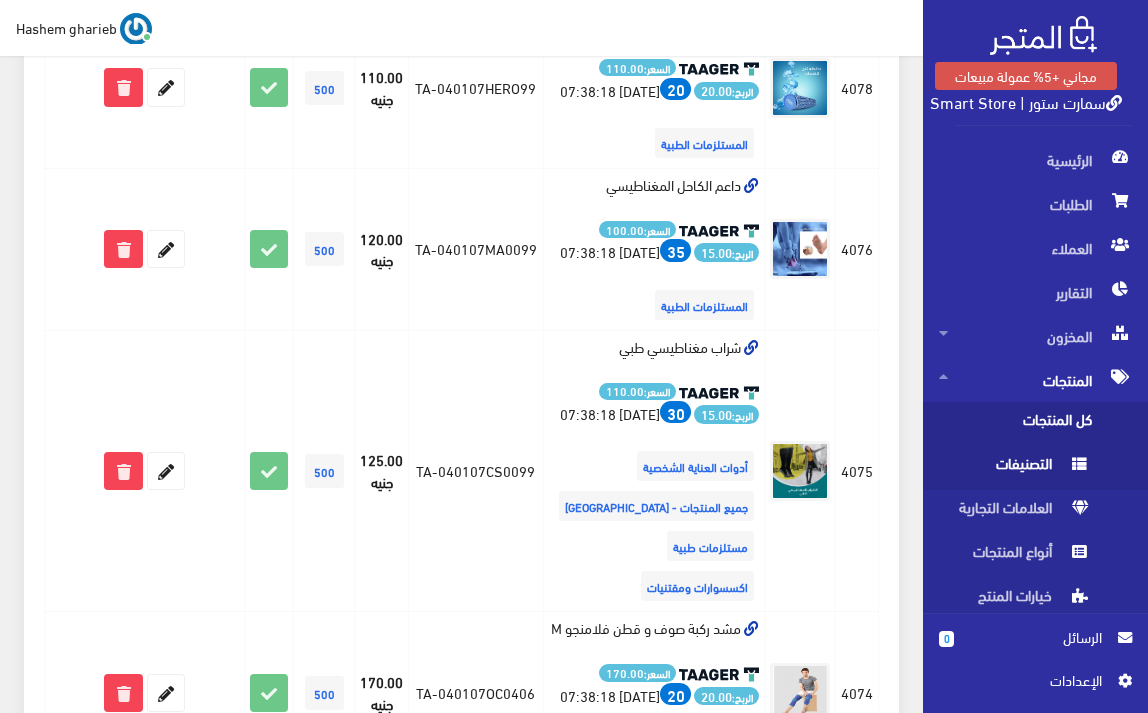 scroll, scrollTop: 1600, scrollLeft: 0, axis: vertical 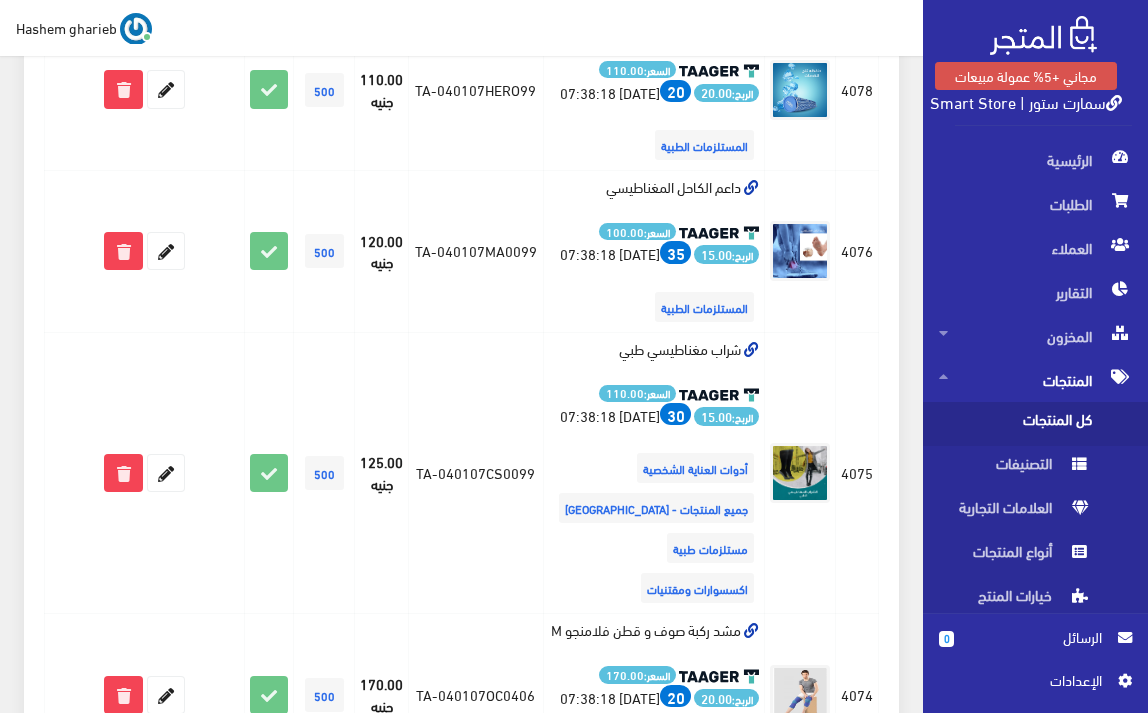 click on "كل المنتجات" at bounding box center [1015, 424] 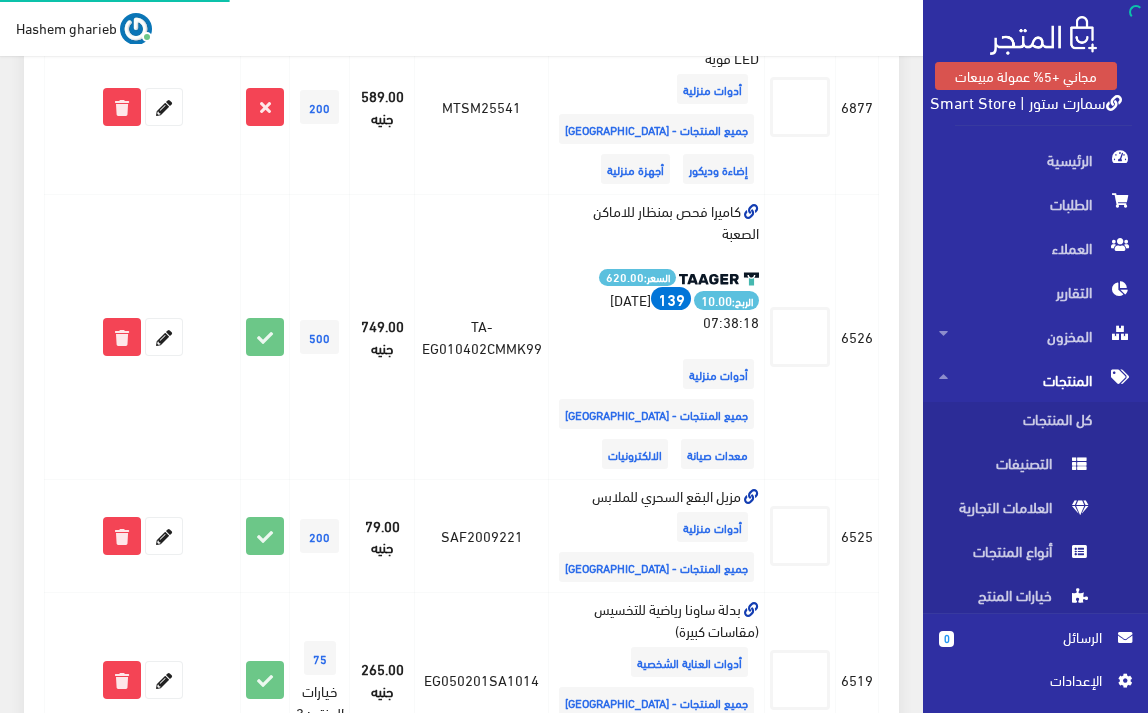 scroll, scrollTop: 0, scrollLeft: 0, axis: both 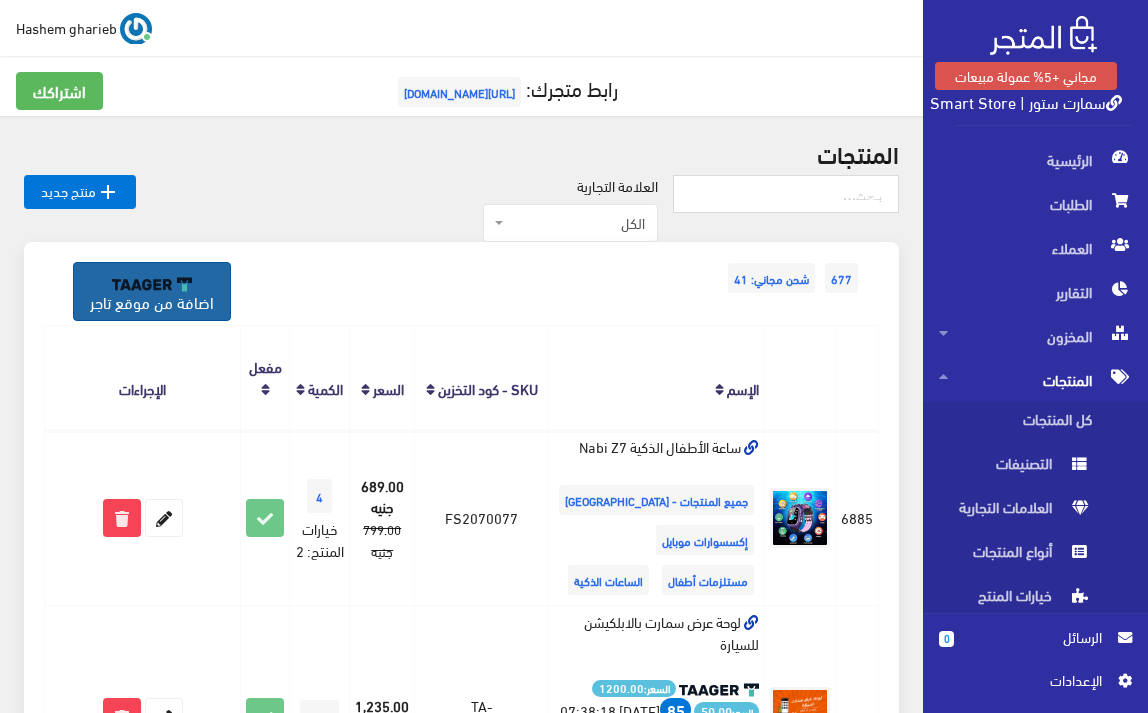 click at bounding box center [152, 284] 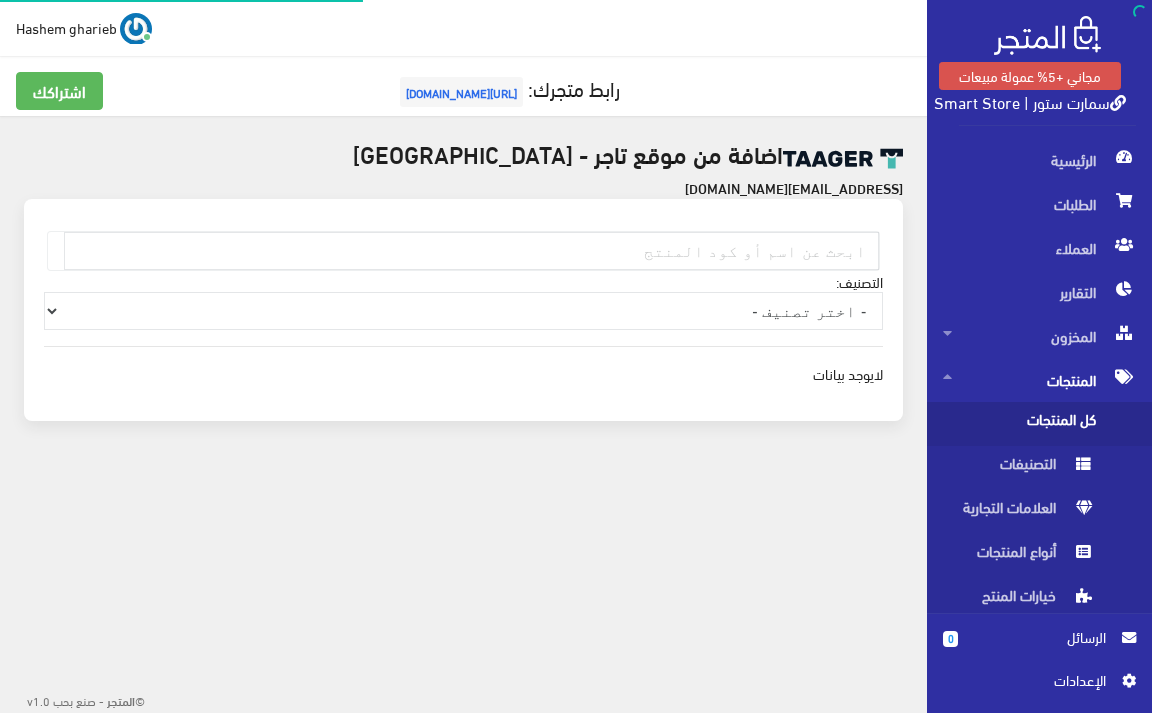scroll, scrollTop: 0, scrollLeft: 0, axis: both 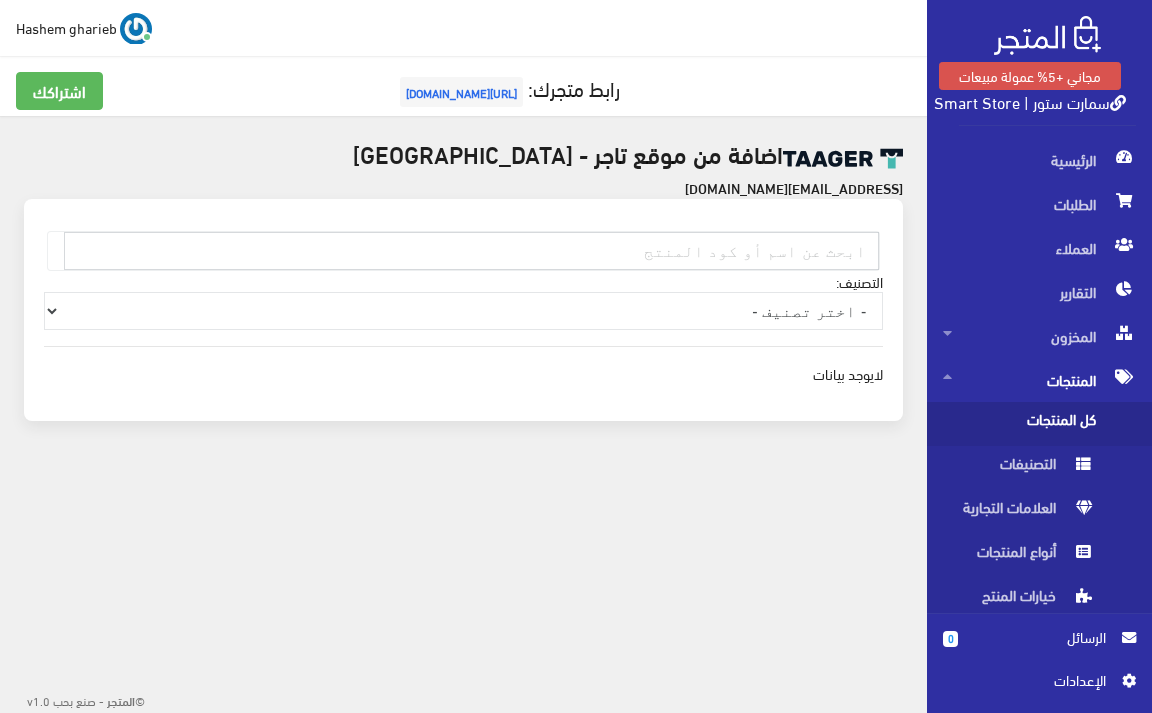 click at bounding box center (471, 251) 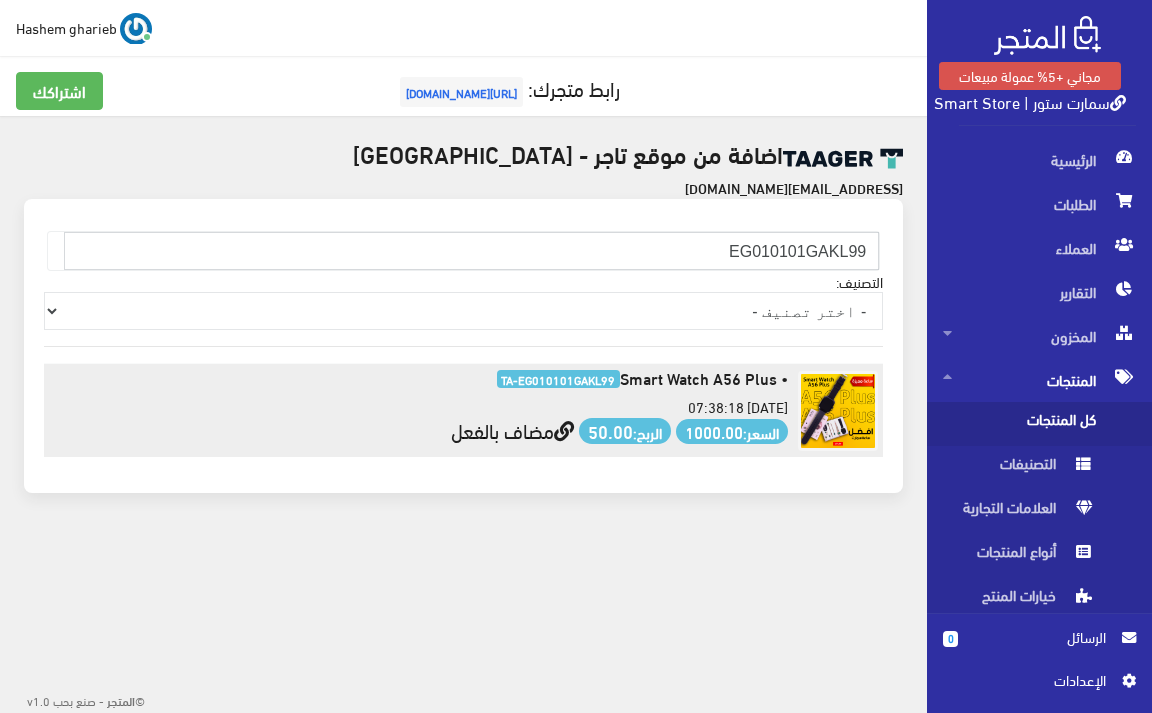 type on "EG010101GAKL99" 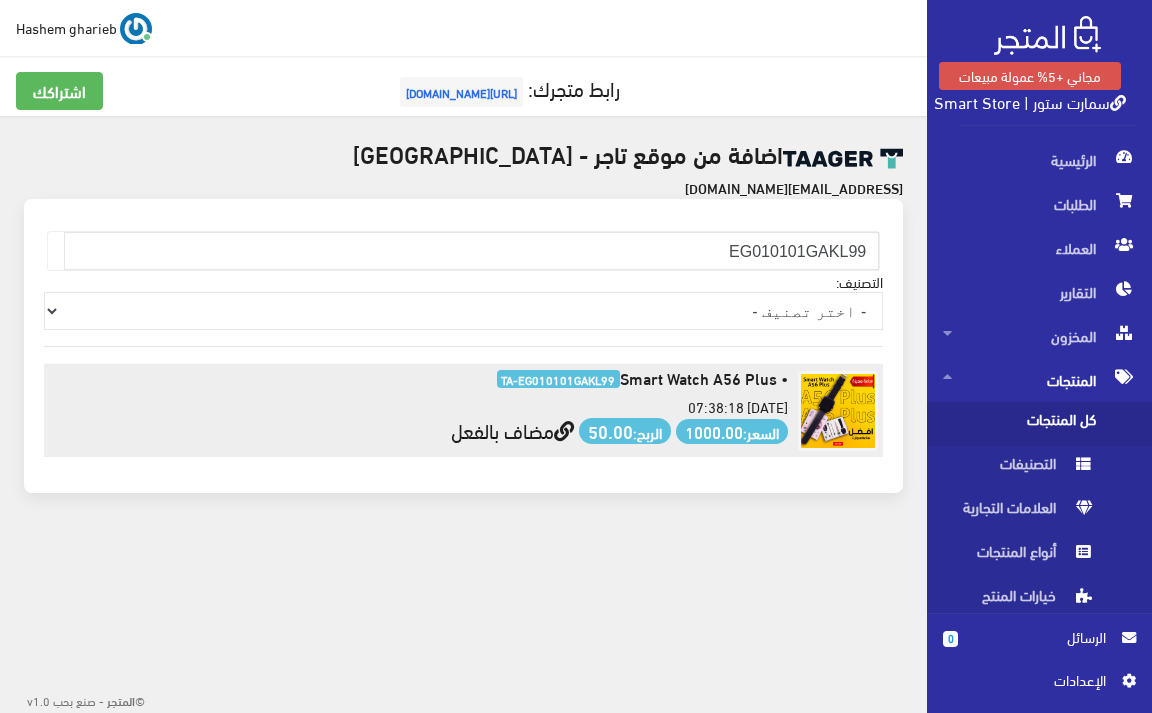 click on "مضاف بالفعل" at bounding box center [512, 429] 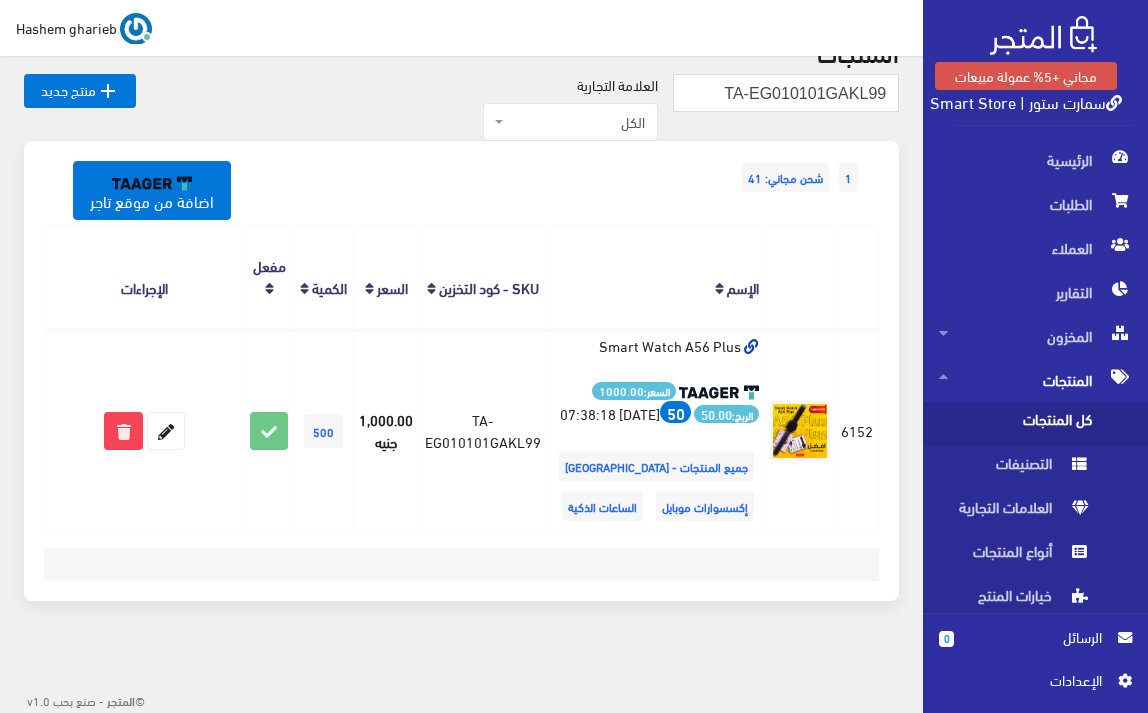 scroll, scrollTop: 133, scrollLeft: 0, axis: vertical 